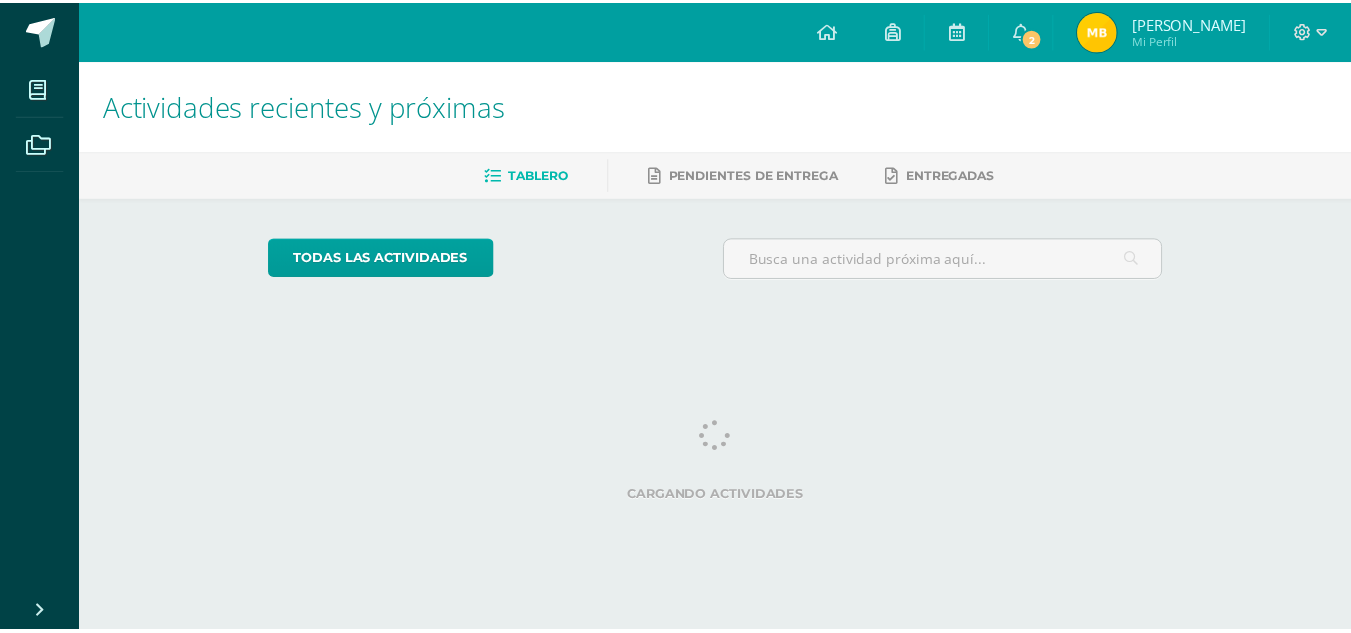 scroll, scrollTop: 0, scrollLeft: 0, axis: both 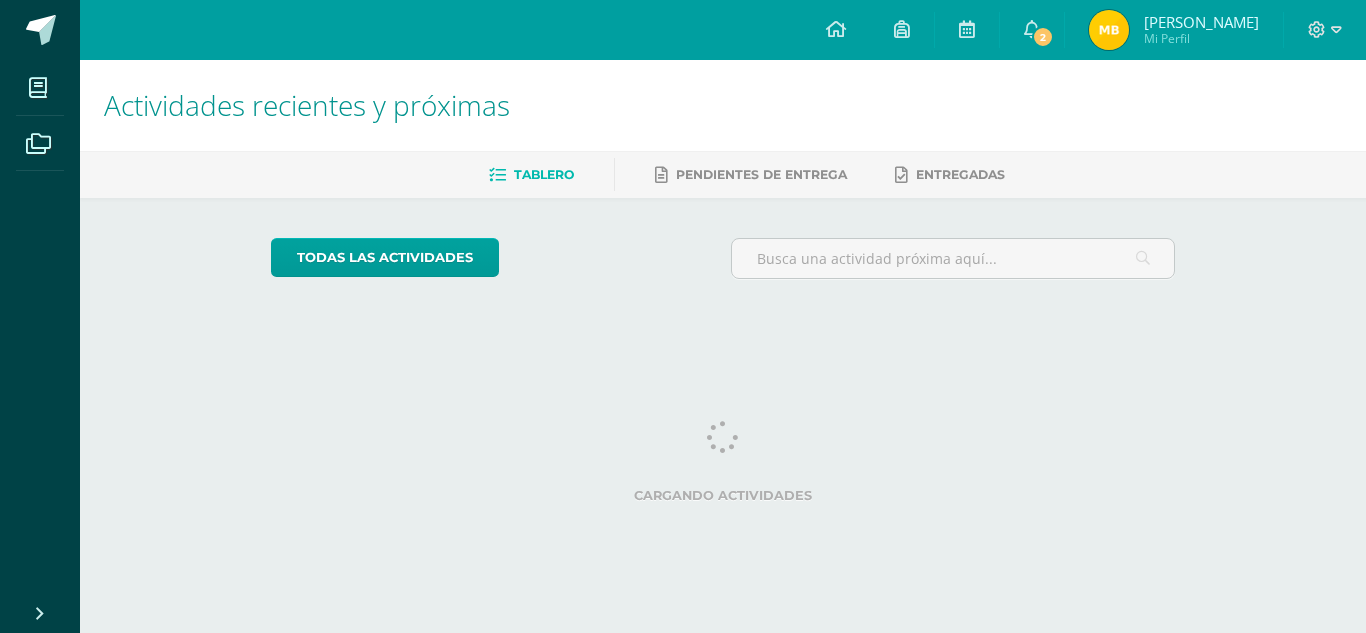 click at bounding box center [1109, 30] 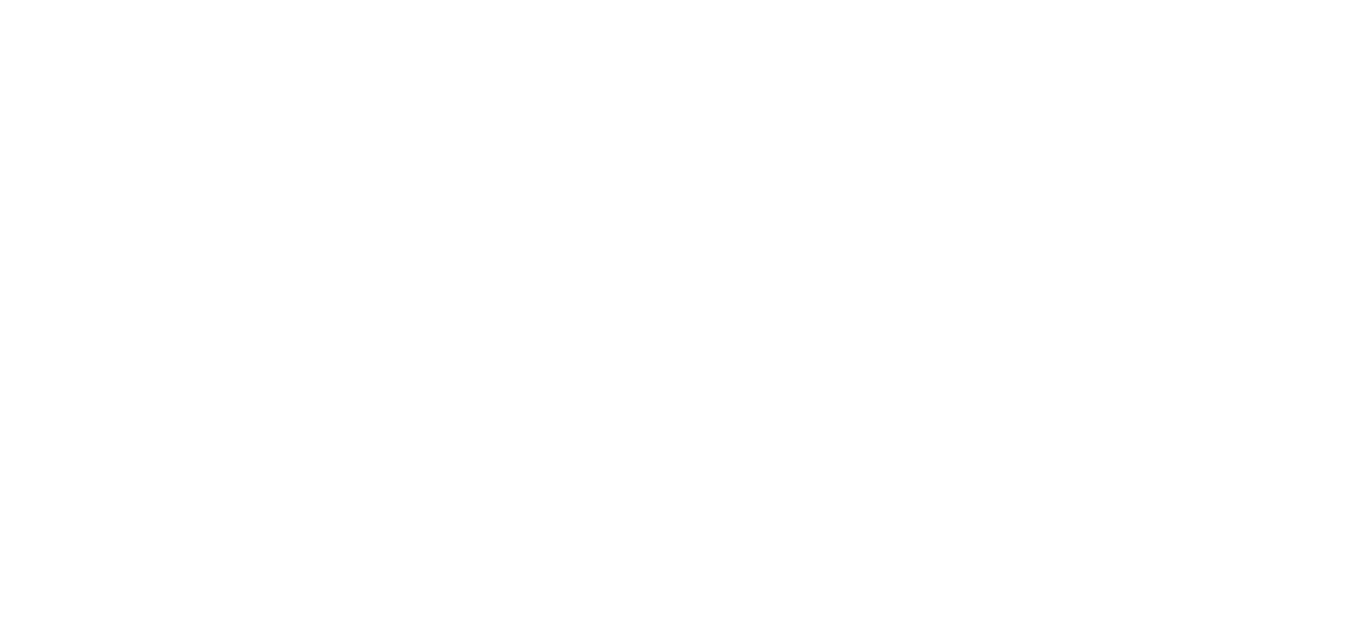 scroll, scrollTop: 0, scrollLeft: 0, axis: both 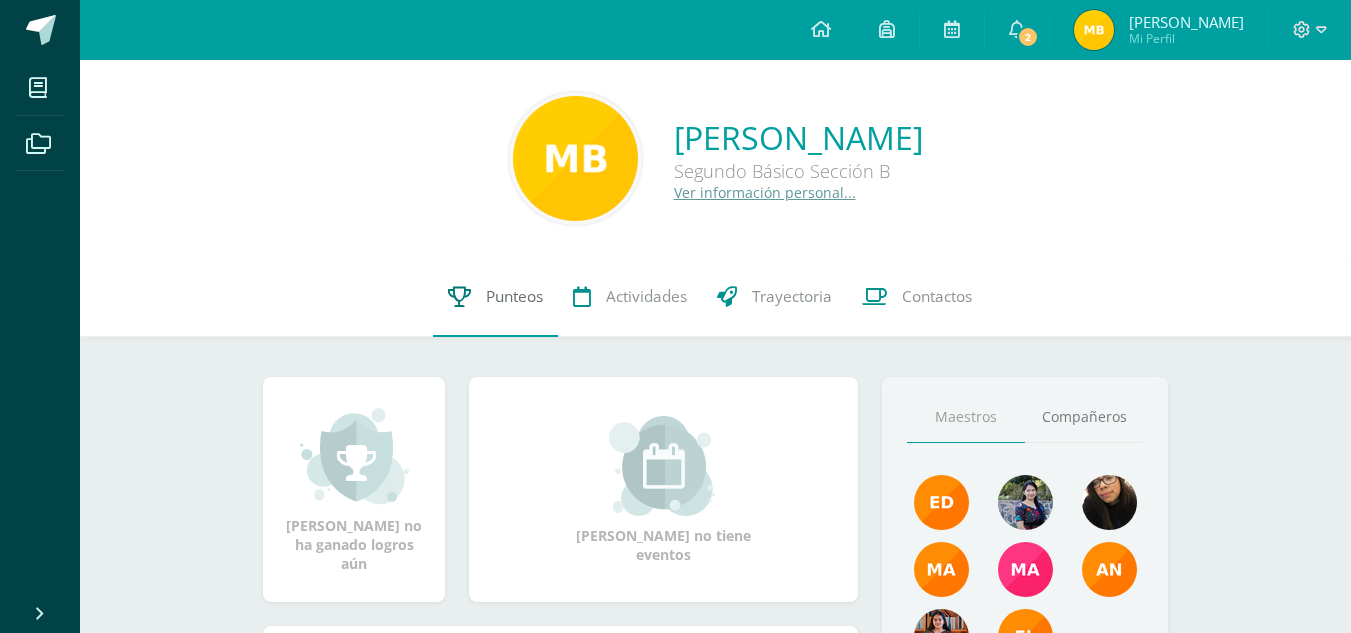 click on "Punteos" at bounding box center (514, 296) 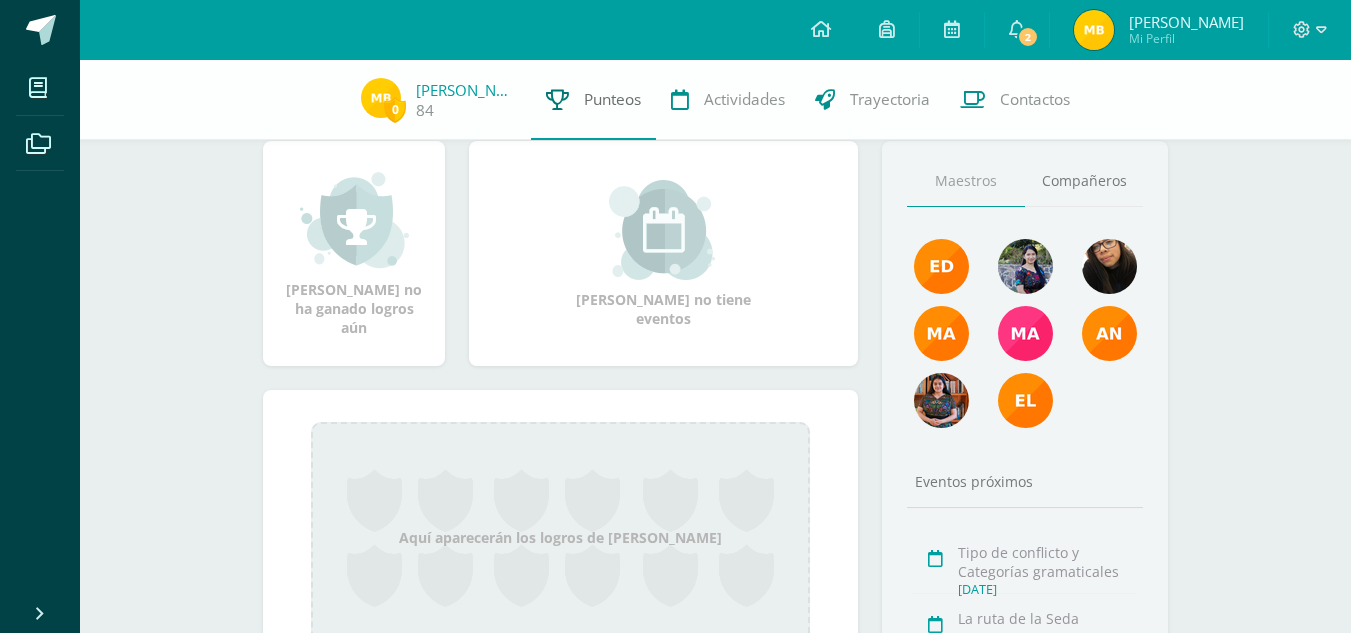 scroll, scrollTop: 229, scrollLeft: 0, axis: vertical 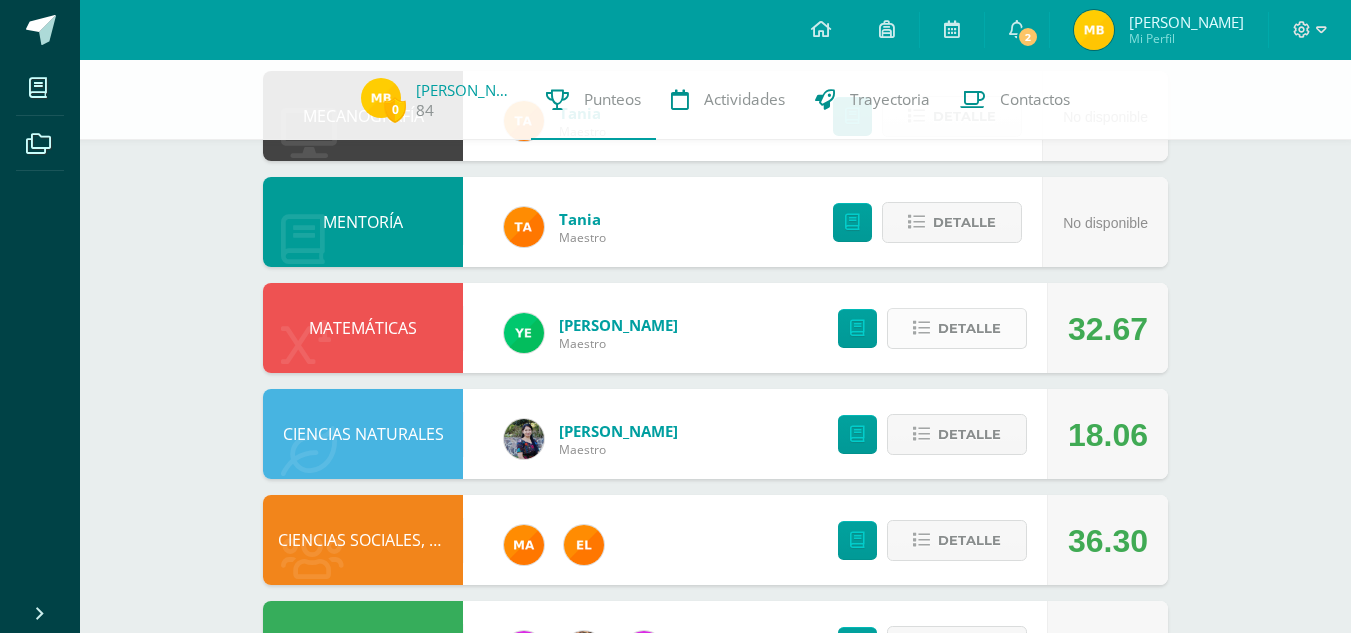 click on "Detalle" at bounding box center [957, 328] 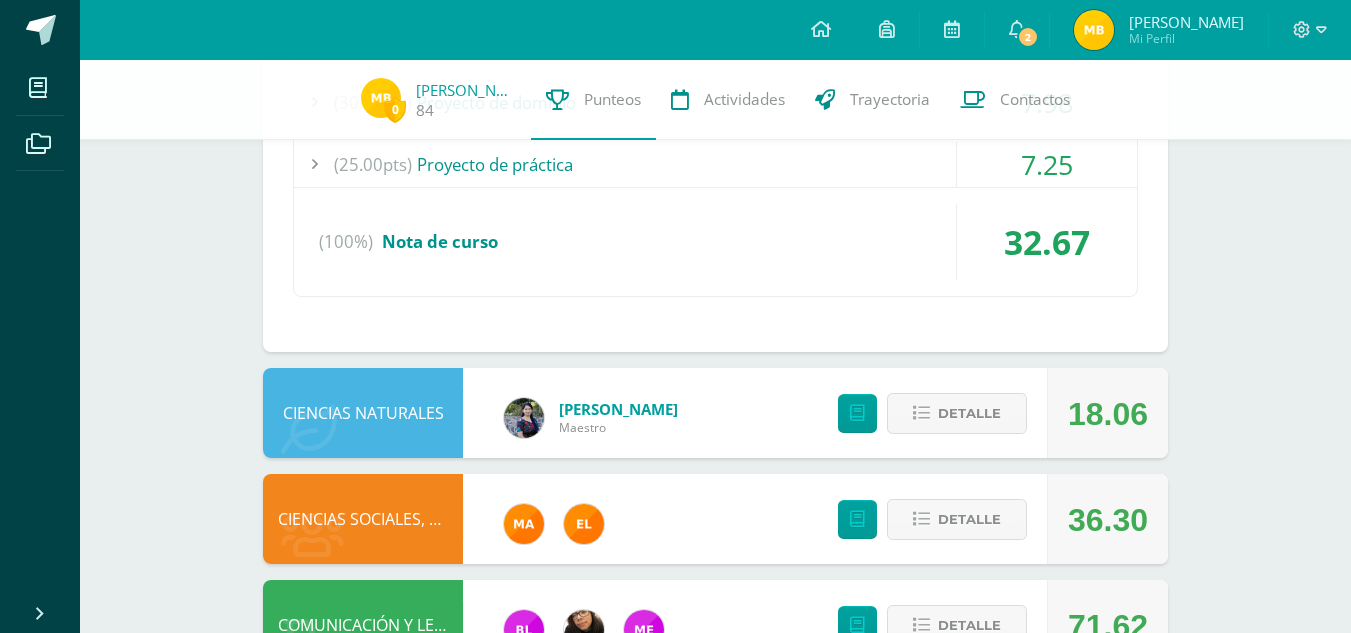 scroll, scrollTop: 955, scrollLeft: 0, axis: vertical 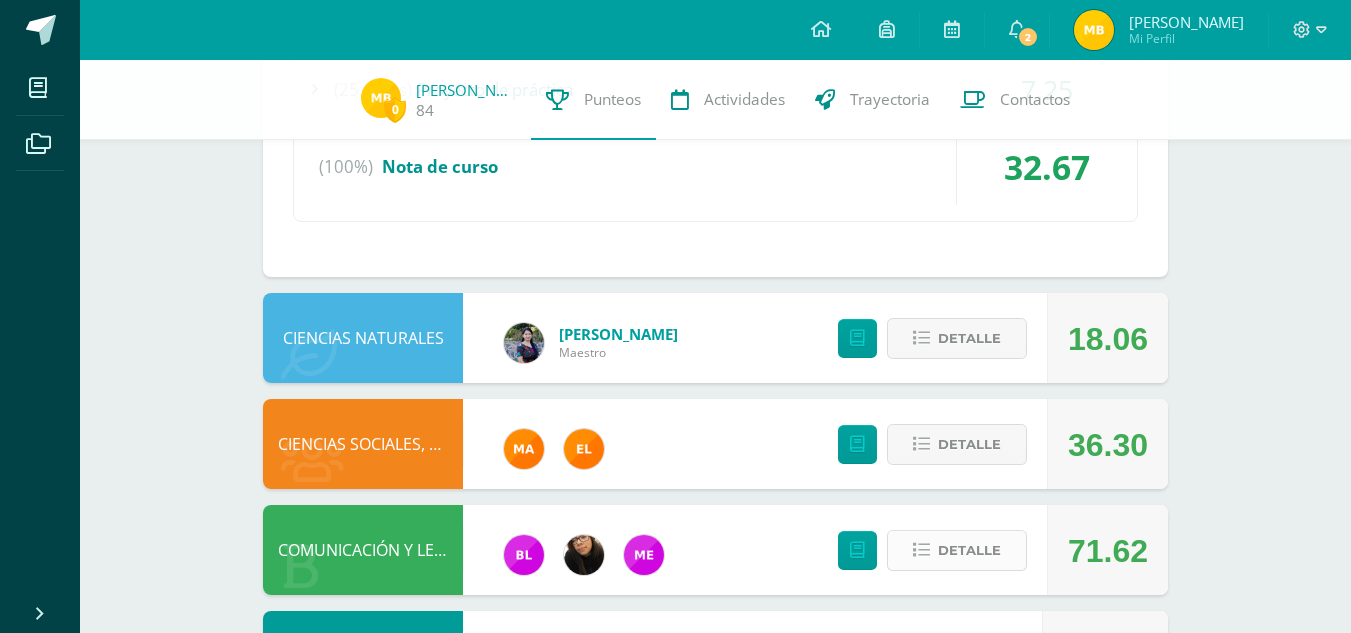 click on "Detalle" at bounding box center [969, 550] 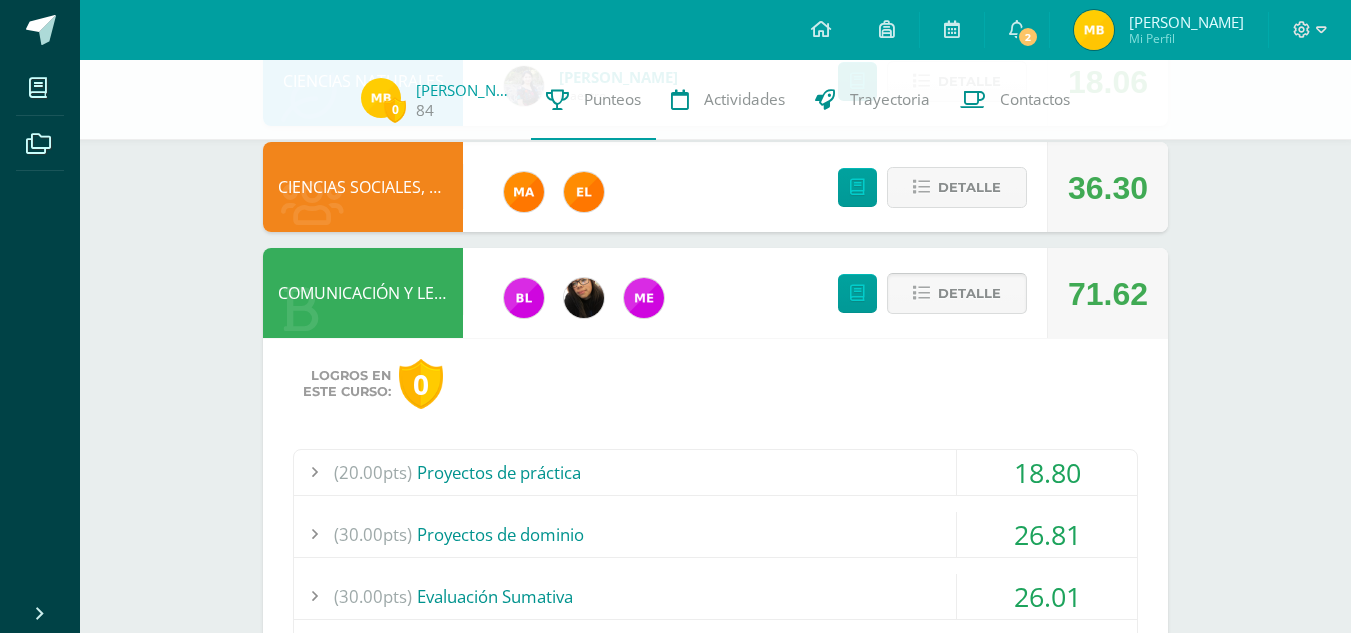 scroll, scrollTop: 1248, scrollLeft: 0, axis: vertical 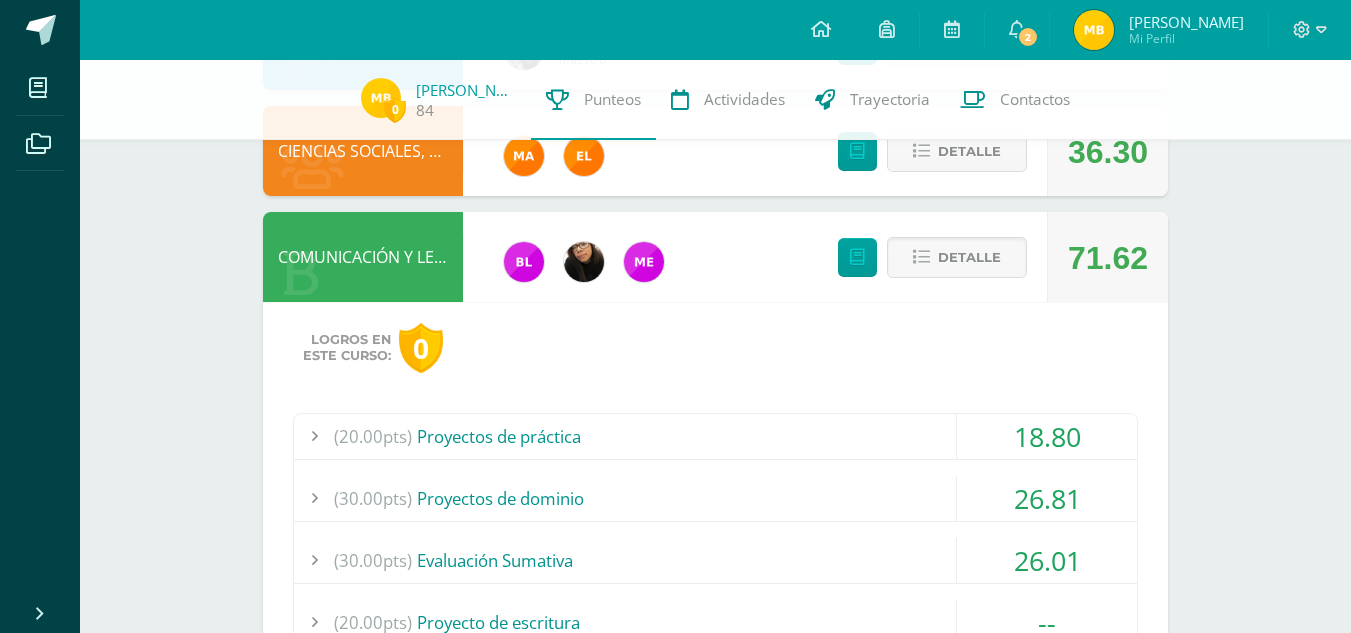 click on "(20.00pts)
Proyectos de práctica" at bounding box center (715, 436) 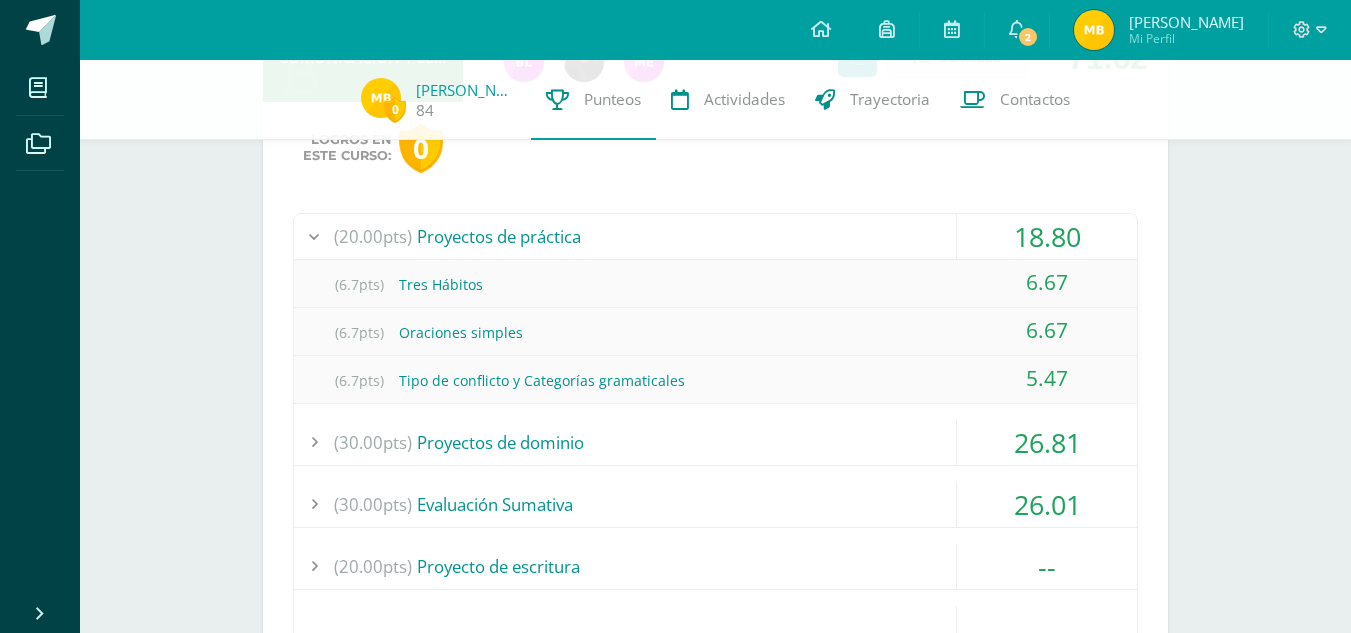 scroll, scrollTop: 1456, scrollLeft: 0, axis: vertical 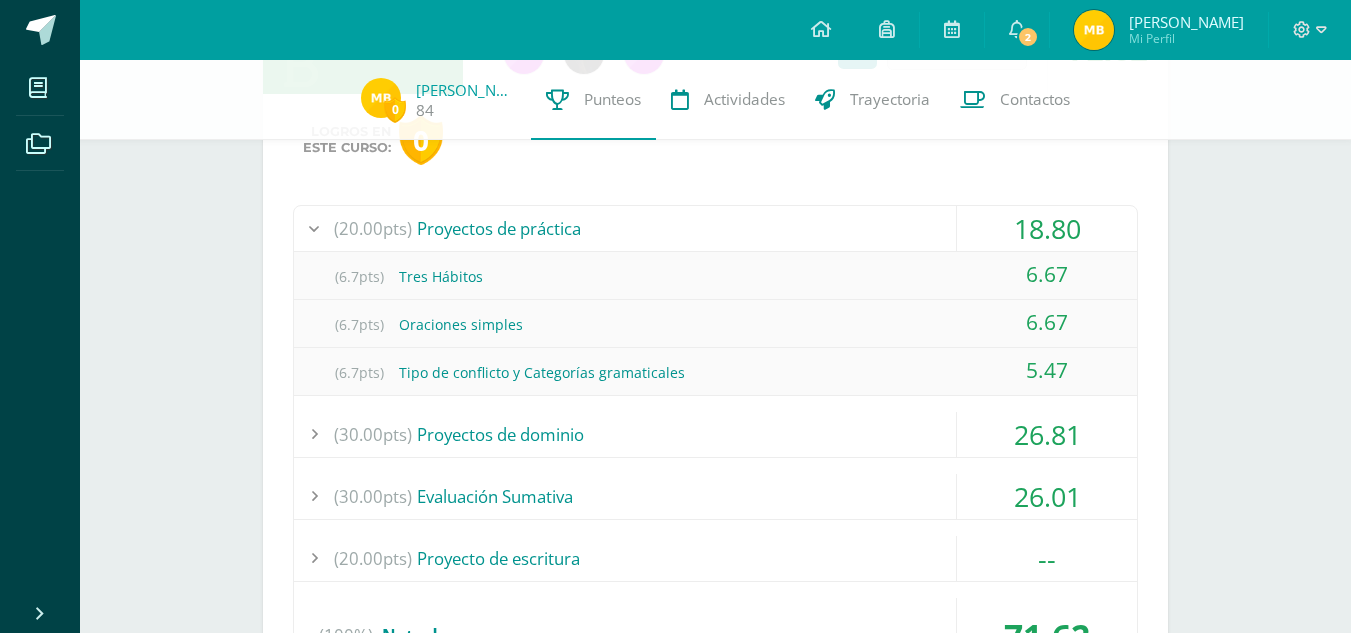 click on "(30.00pts)
Proyectos de dominio" at bounding box center [715, 434] 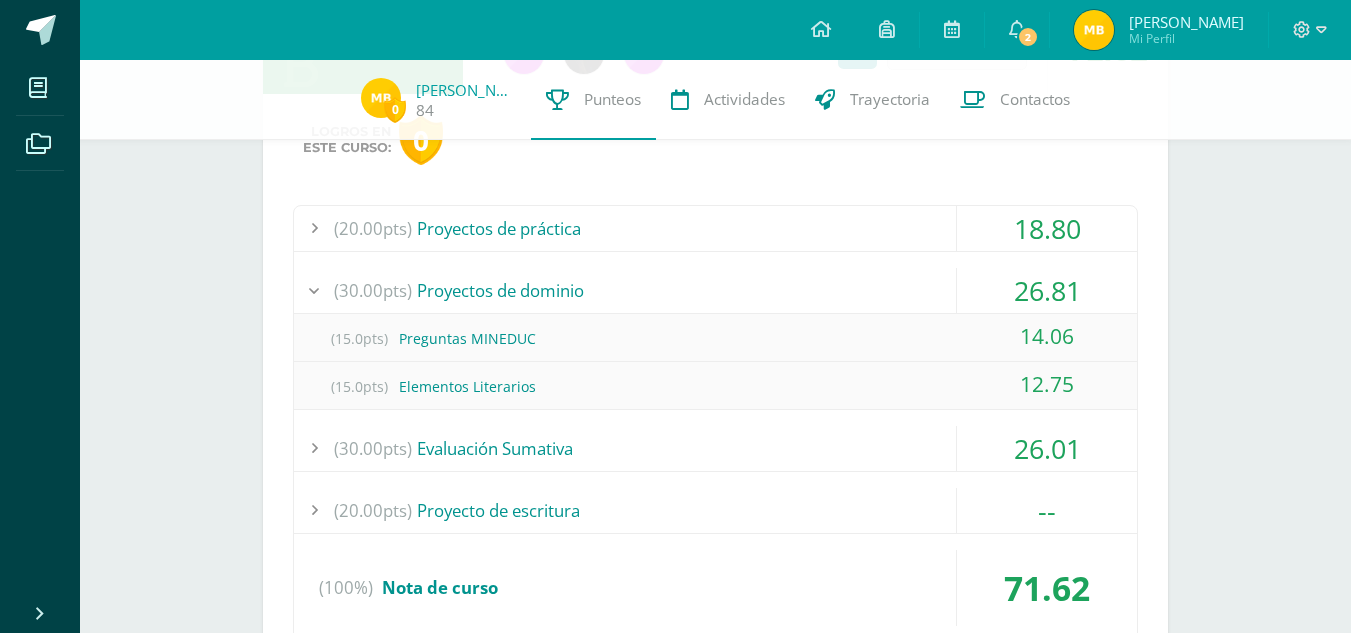 click on "(30.00pts)
Evaluación Sumativa" at bounding box center [715, 448] 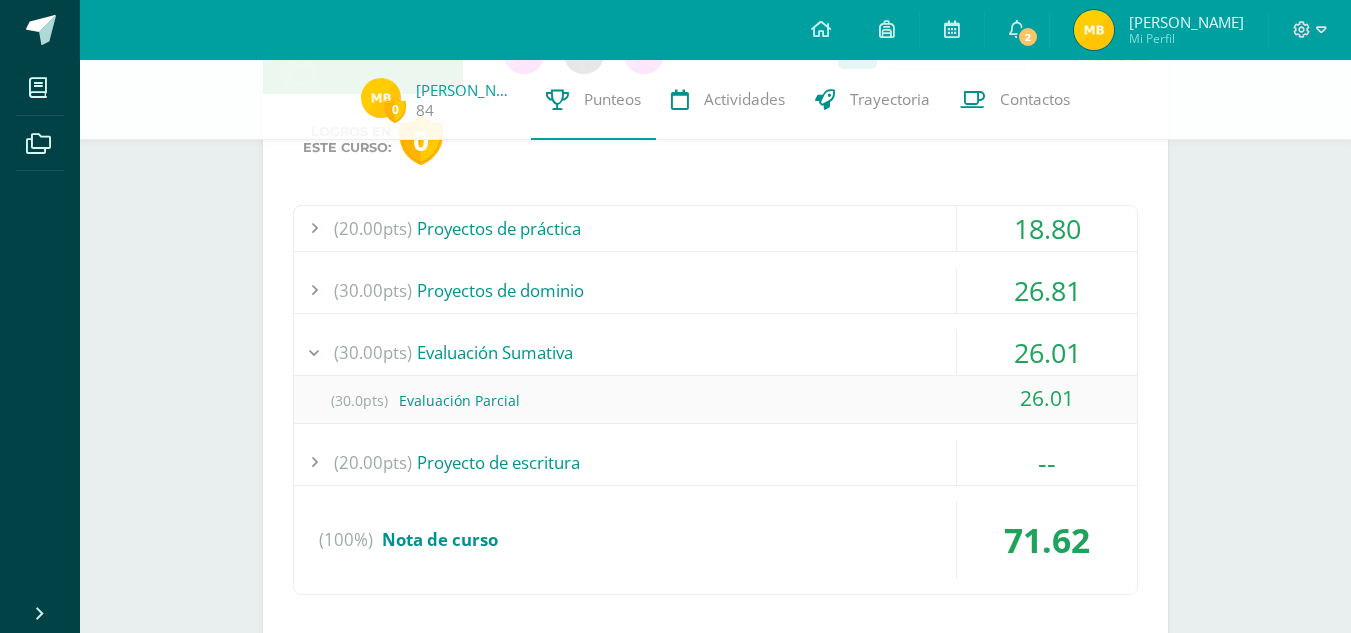 click on "(30.0pts)  Evaluación Parcial" at bounding box center (715, 400) 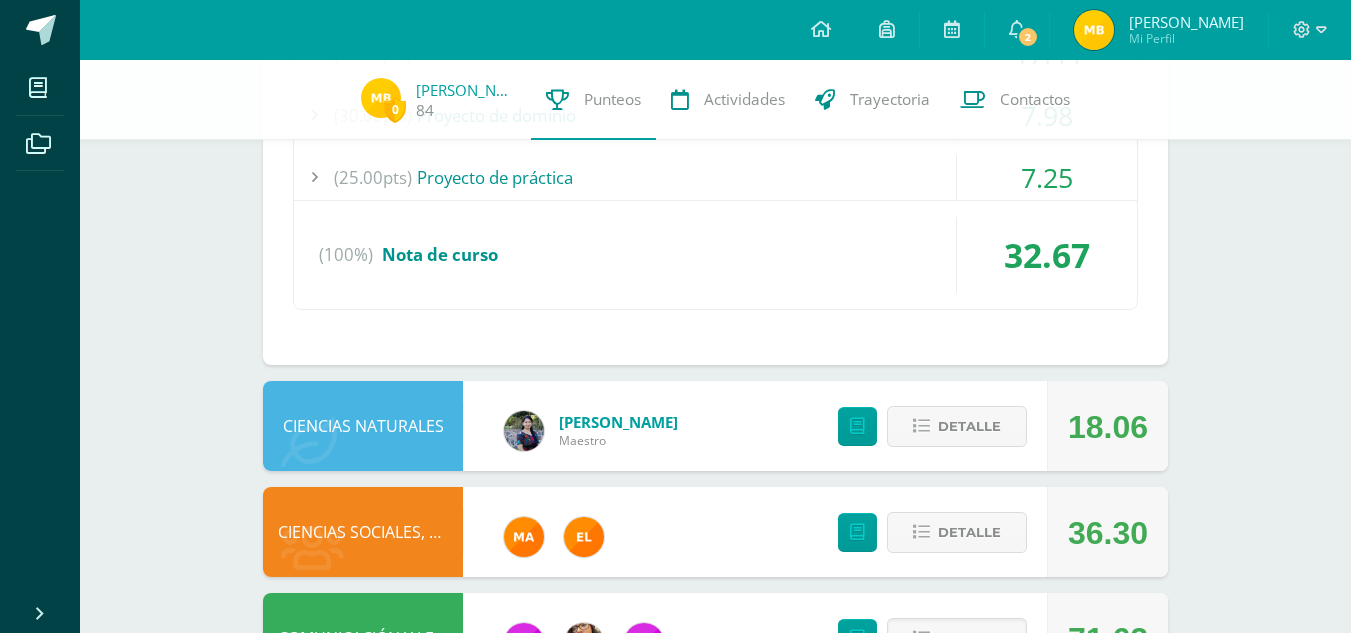 scroll, scrollTop: 0, scrollLeft: 0, axis: both 